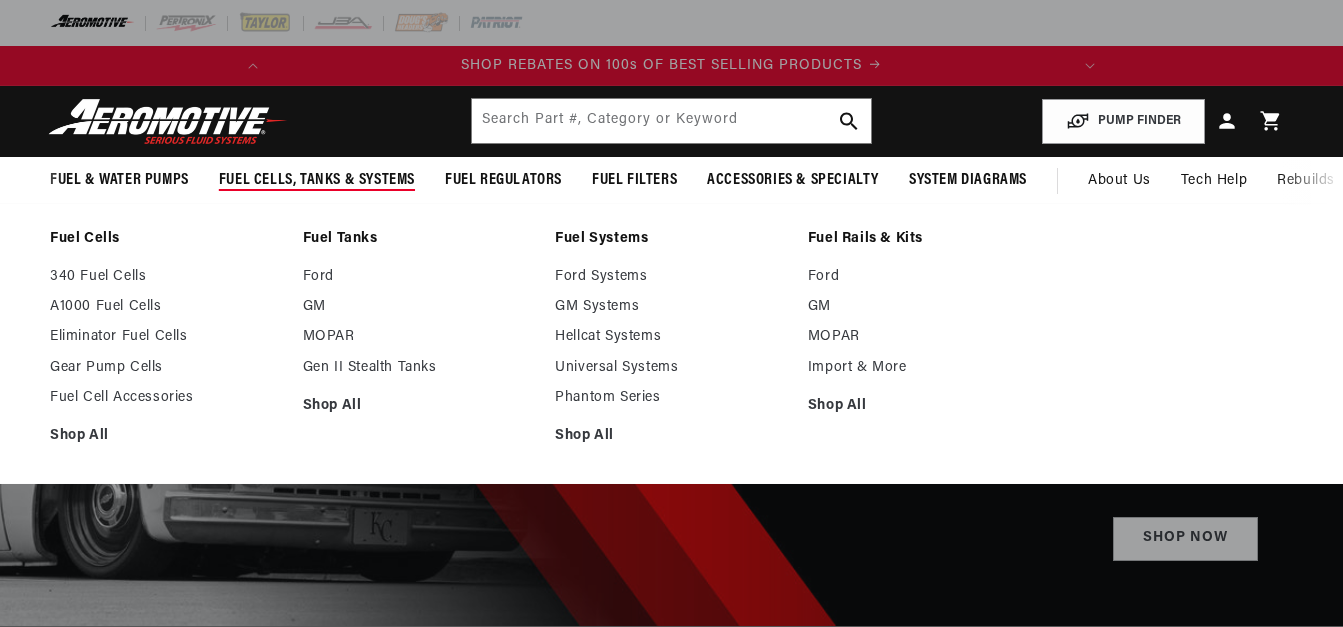scroll, scrollTop: 0, scrollLeft: 0, axis: both 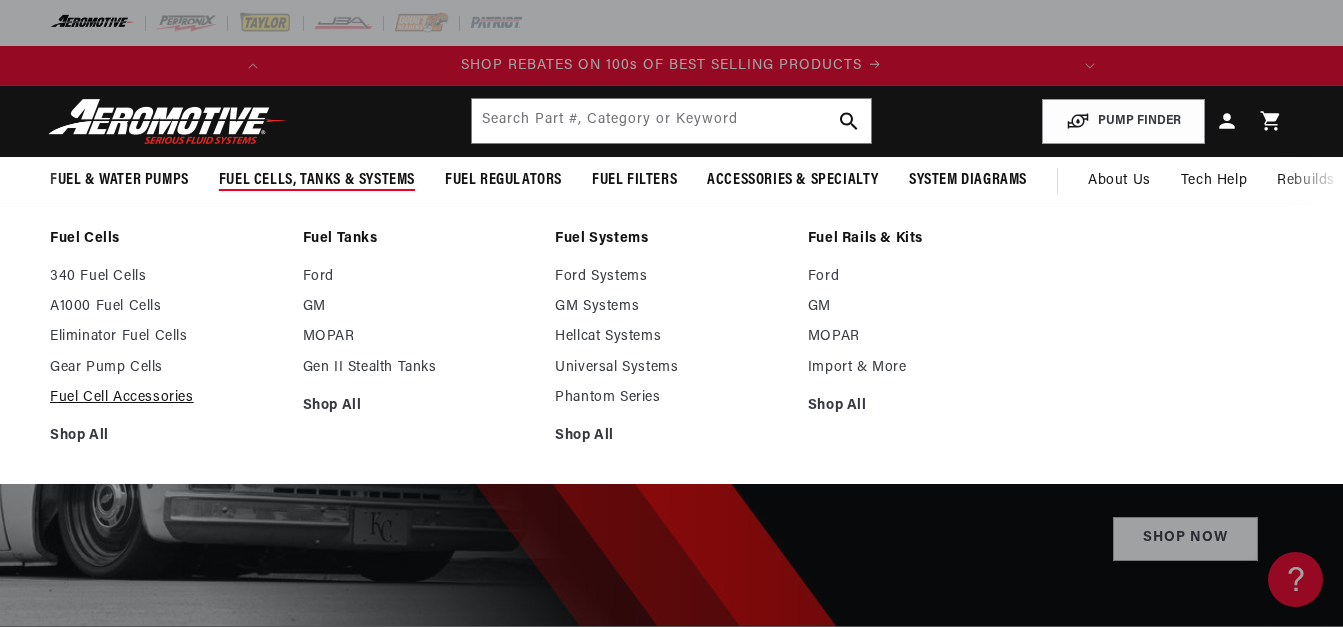click on "Fuel Cell Accessories" at bounding box center (166, 398) 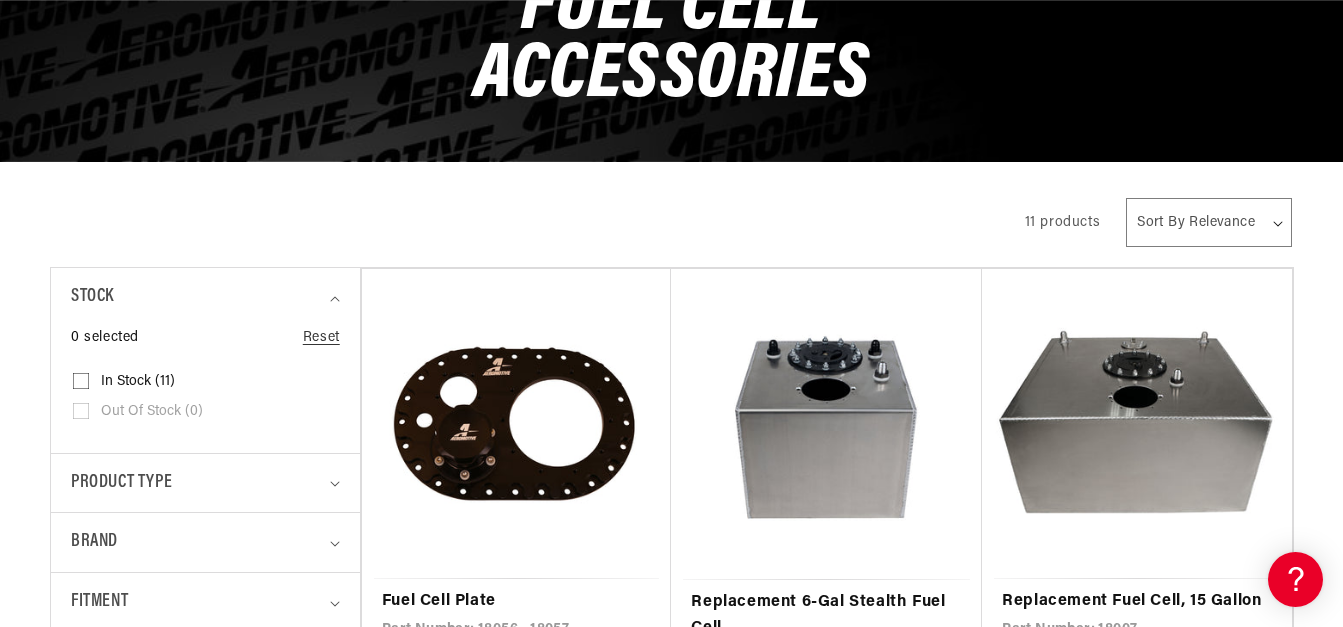 scroll, scrollTop: 523, scrollLeft: 0, axis: vertical 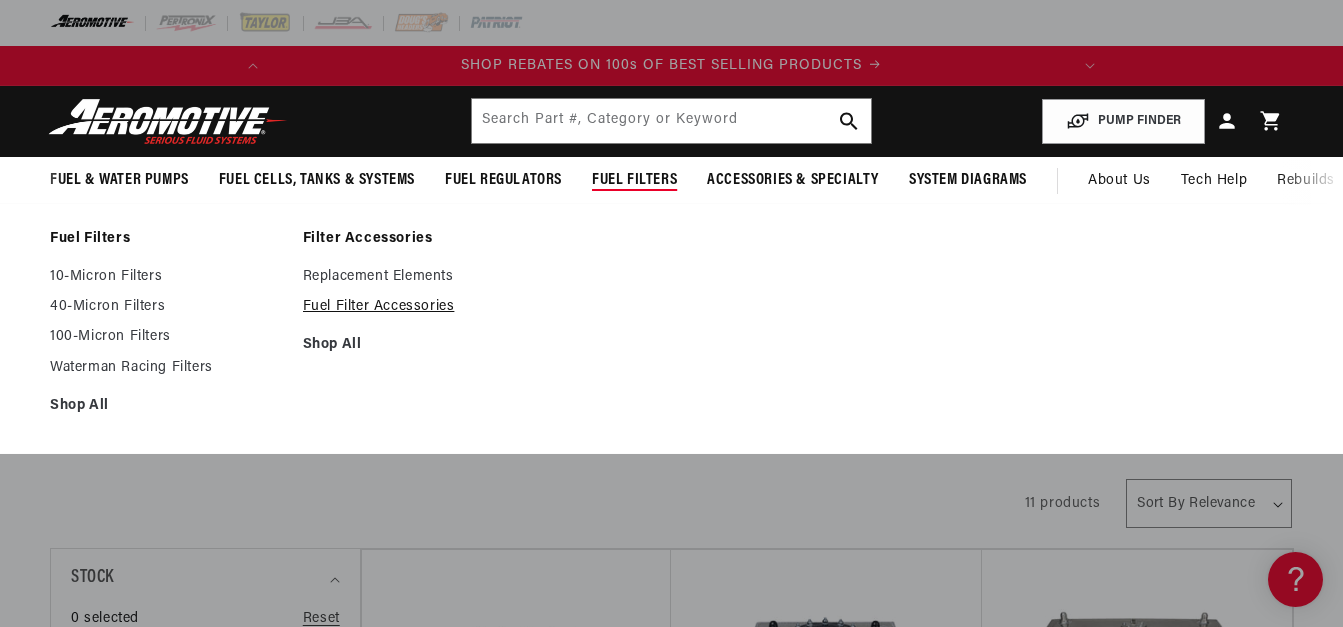 click on "Fuel Filter Accessories" at bounding box center [419, 307] 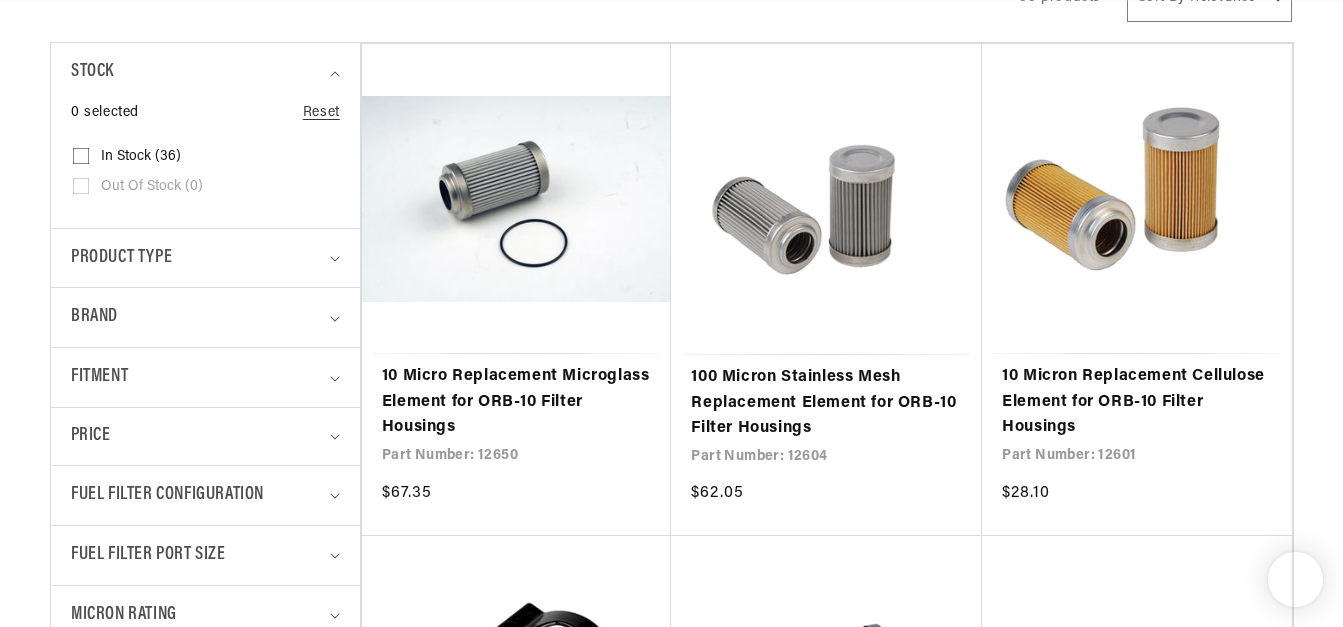 scroll, scrollTop: 507, scrollLeft: 0, axis: vertical 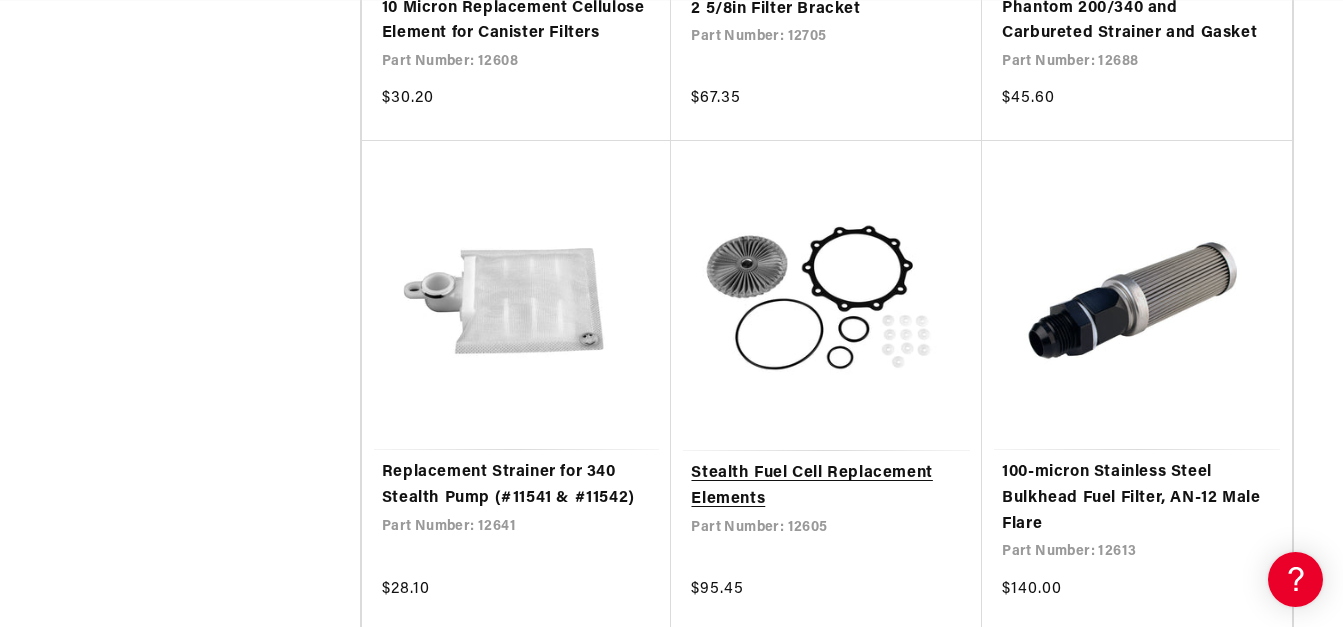 click on "Stealth Fuel Cell Replacement Elements" at bounding box center [826, 486] 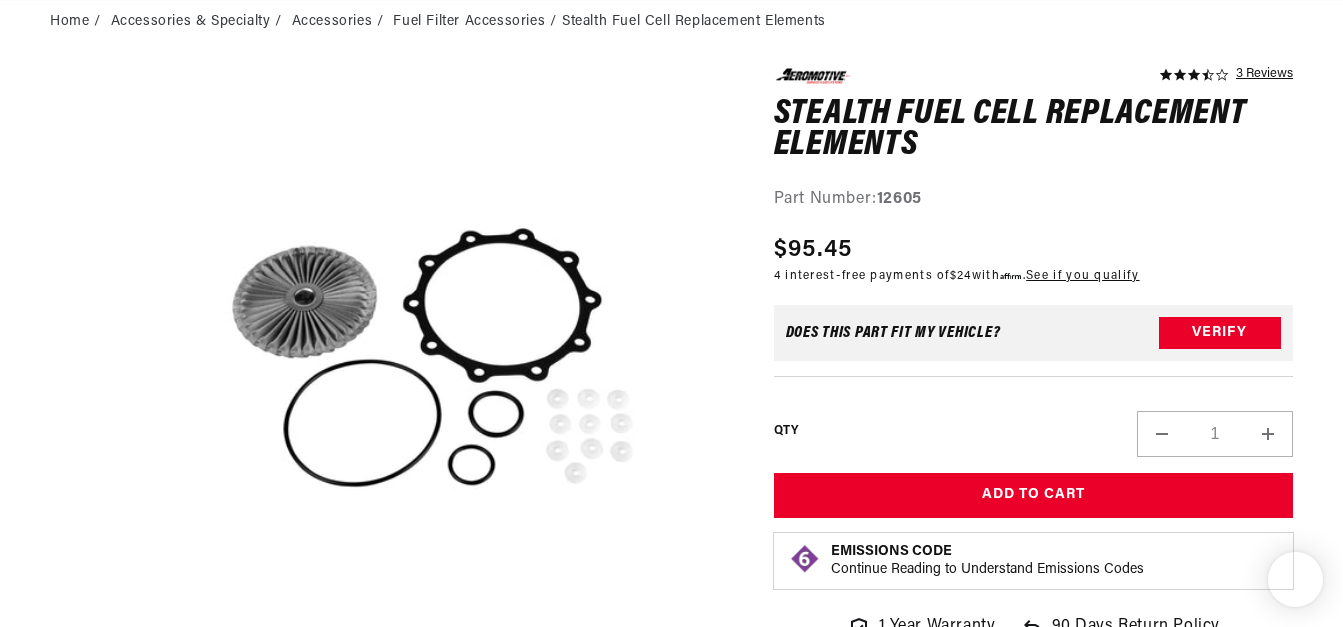scroll, scrollTop: 291, scrollLeft: 0, axis: vertical 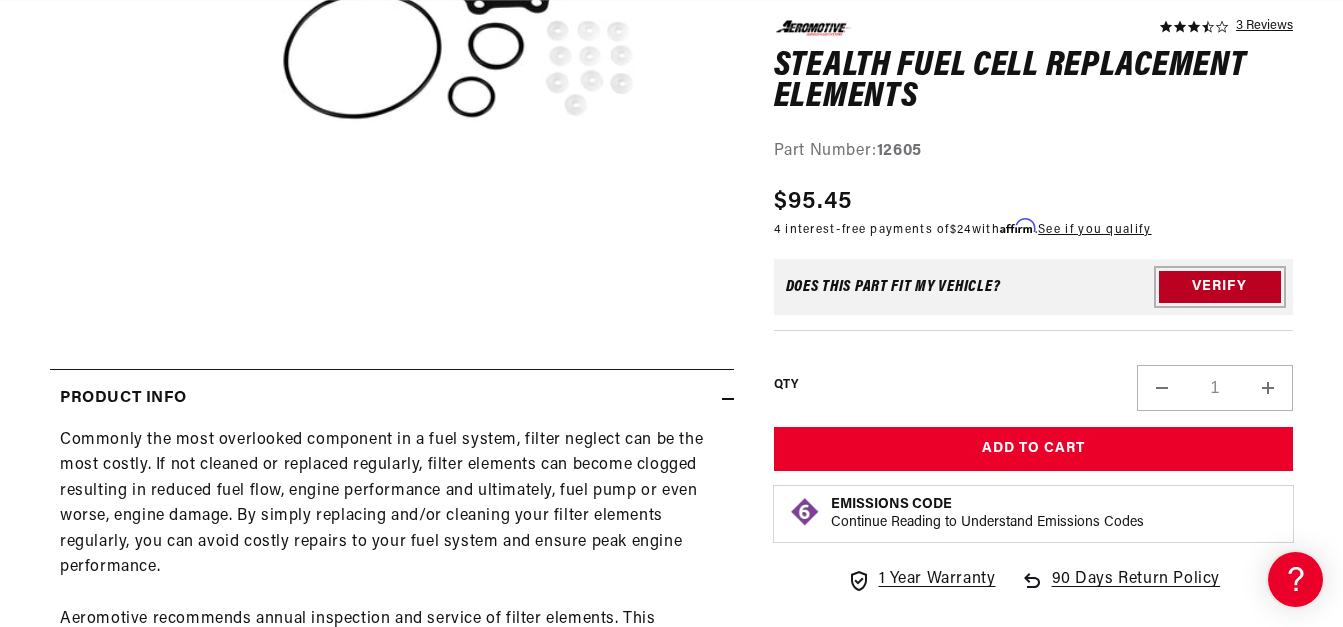 click on "Verify" at bounding box center (1220, 287) 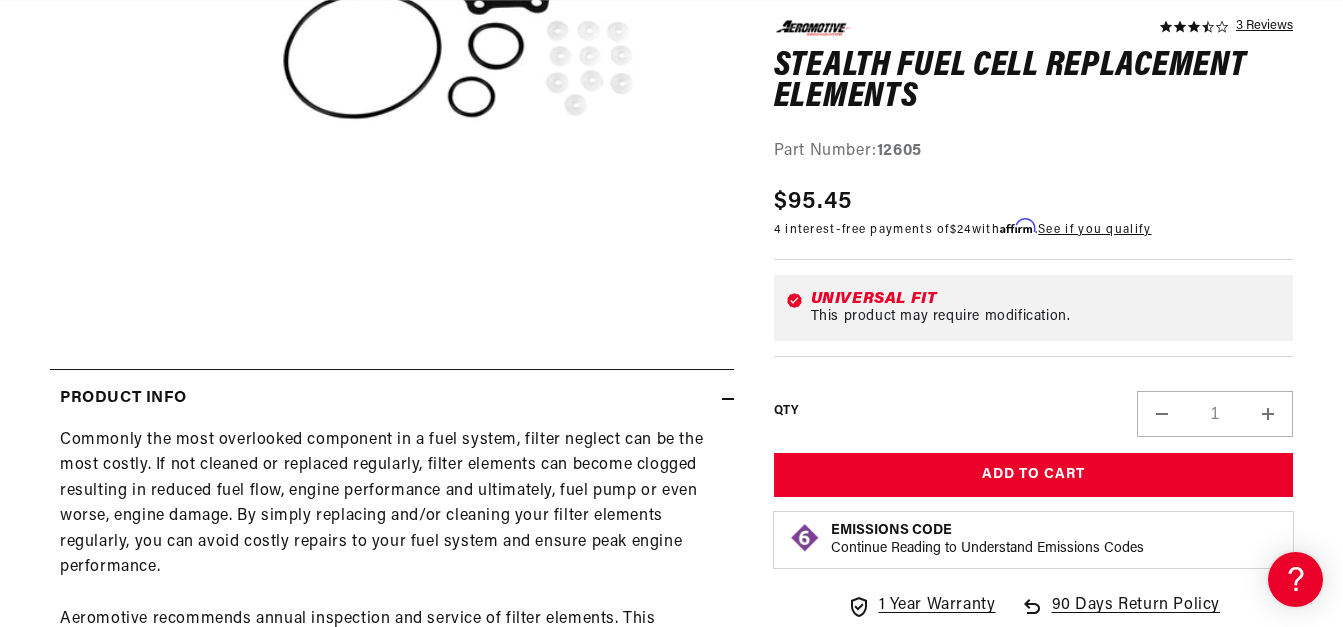 scroll, scrollTop: 849, scrollLeft: 0, axis: vertical 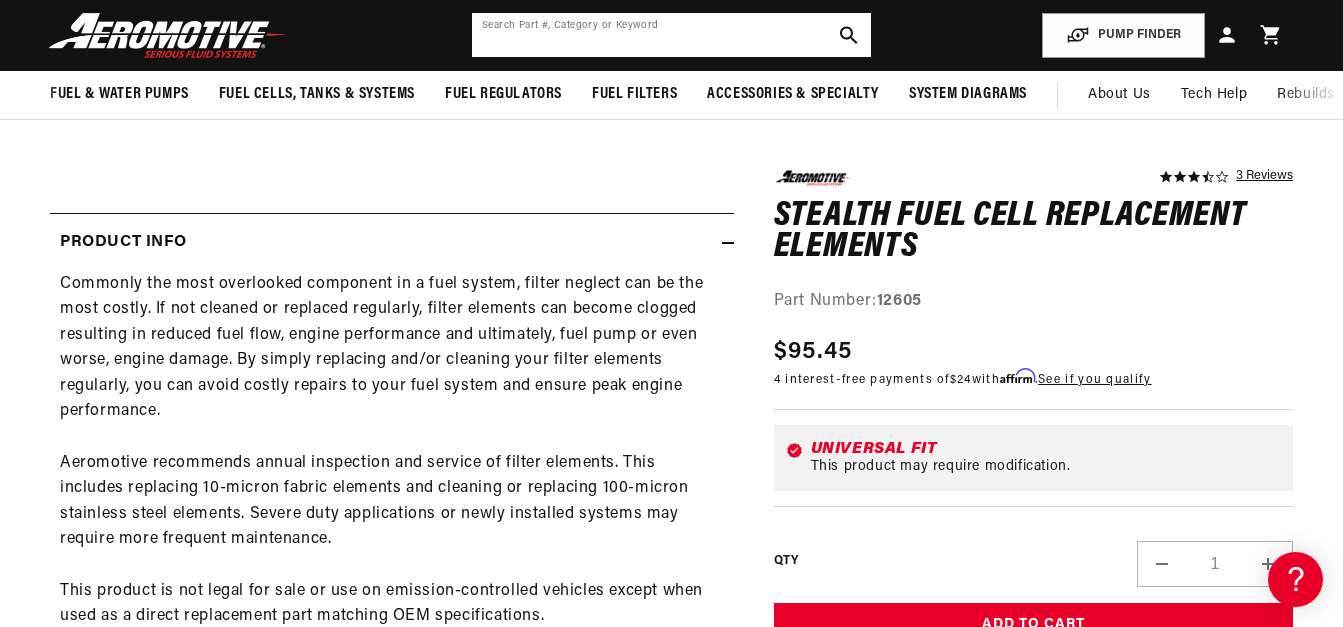 click 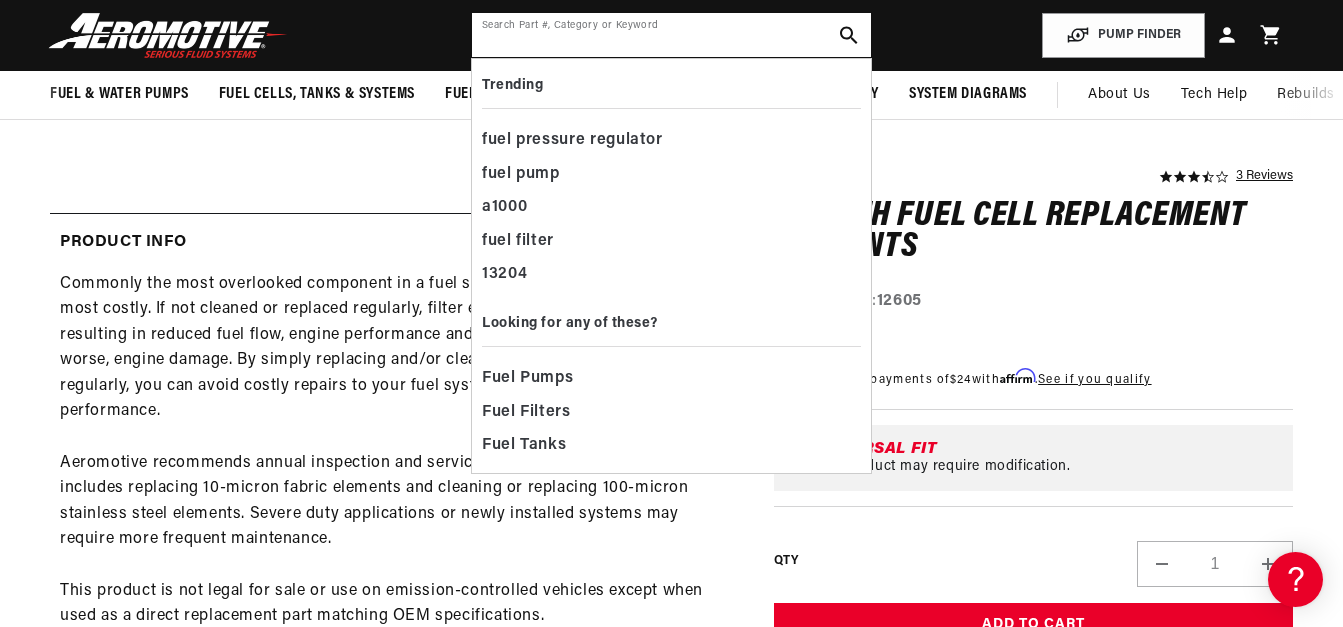 scroll, scrollTop: 0, scrollLeft: 0, axis: both 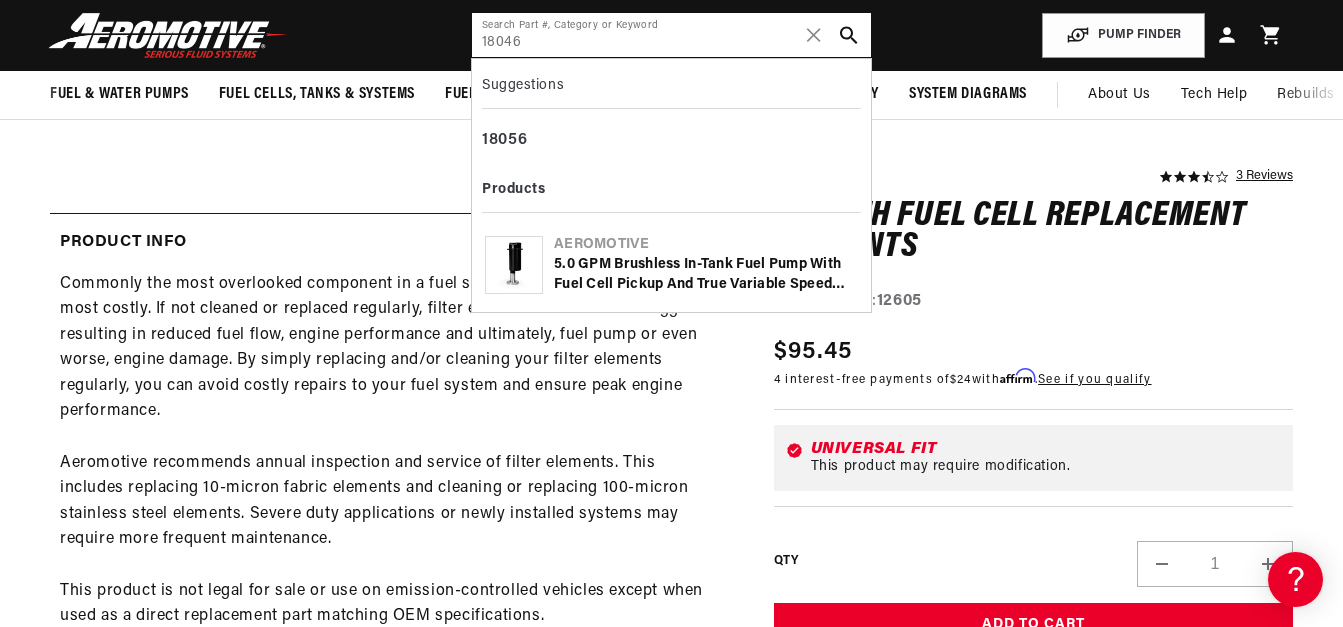 type on "18046" 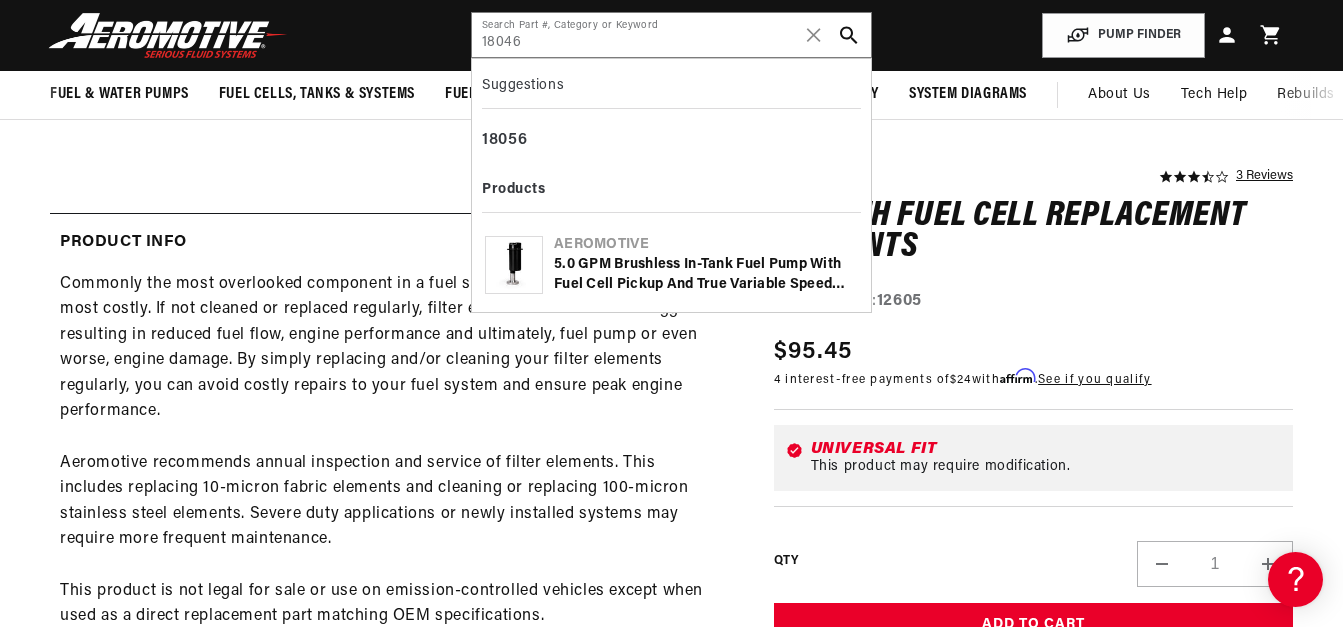 click on "5.0 GPM Brushless In-Tank Fuel Pump with Fuel Cell Pickup and True Variable Speed Controller" 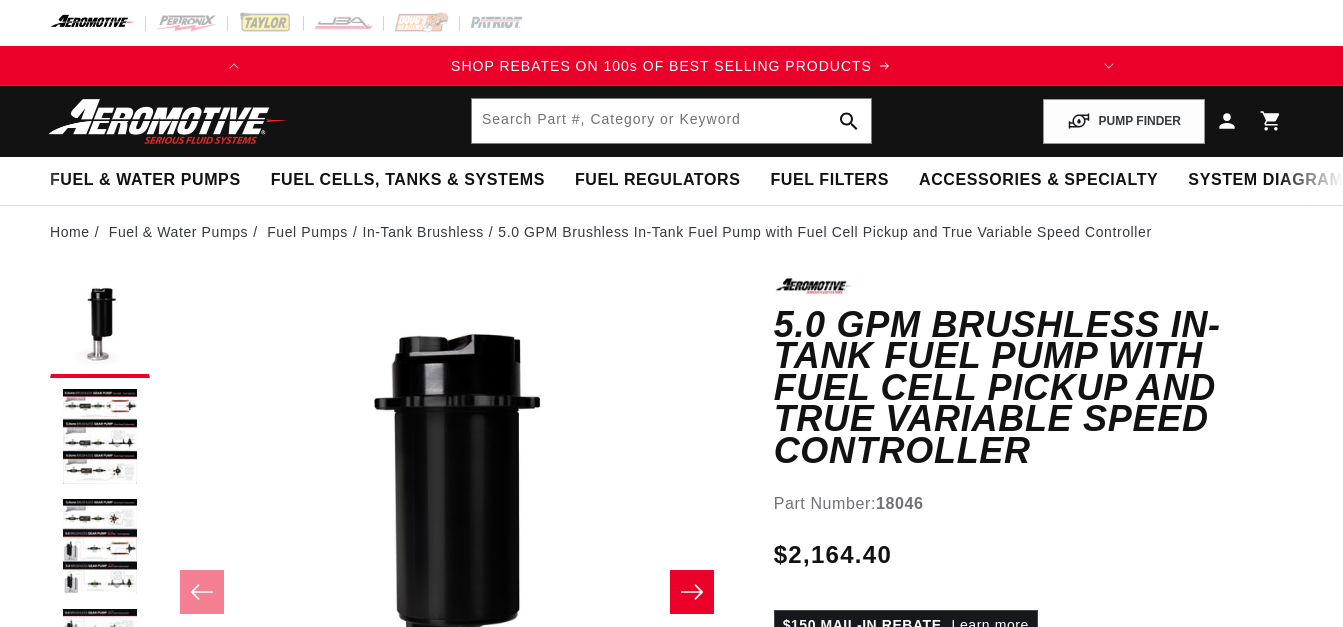 scroll, scrollTop: 0, scrollLeft: 0, axis: both 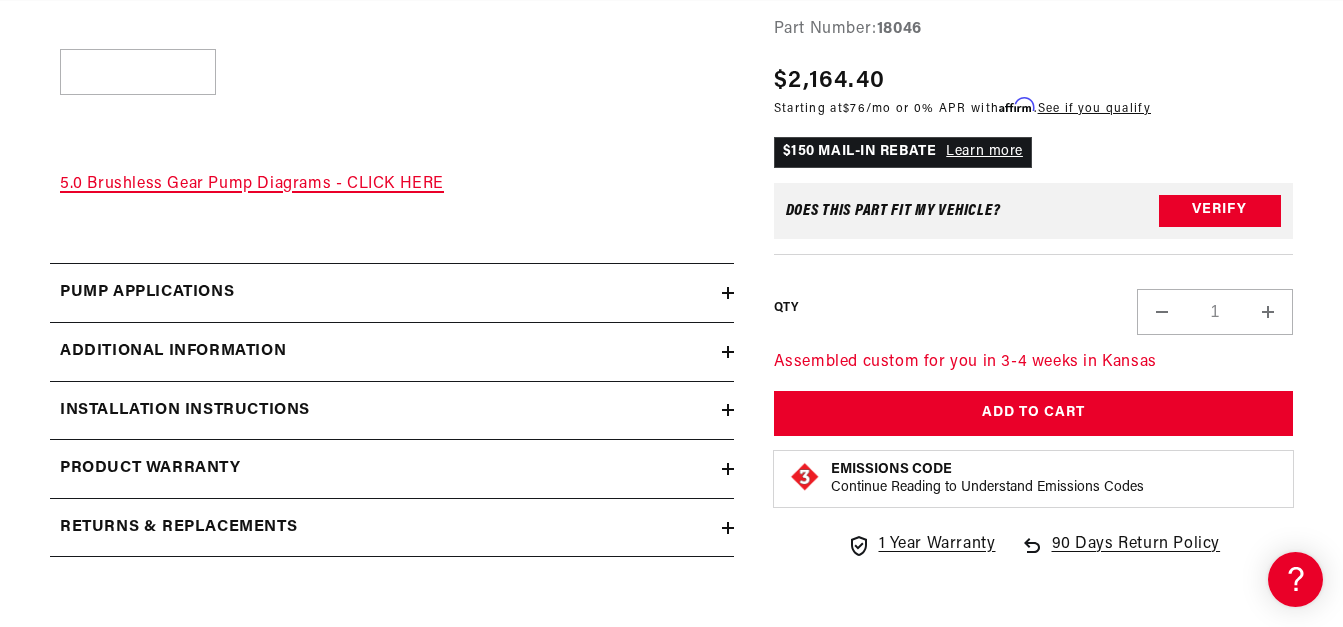 click on "5.0 Brushless Gear Pump Diagrams - CLICK HERE" at bounding box center (252, 184) 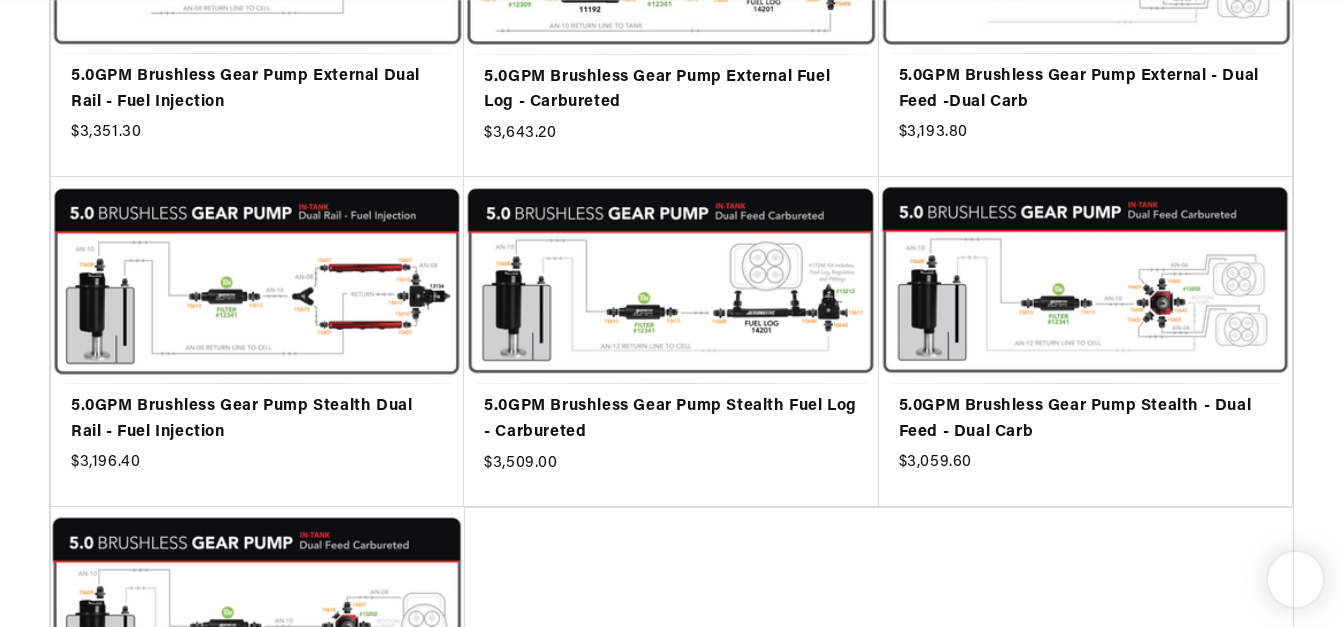 scroll, scrollTop: 730, scrollLeft: 0, axis: vertical 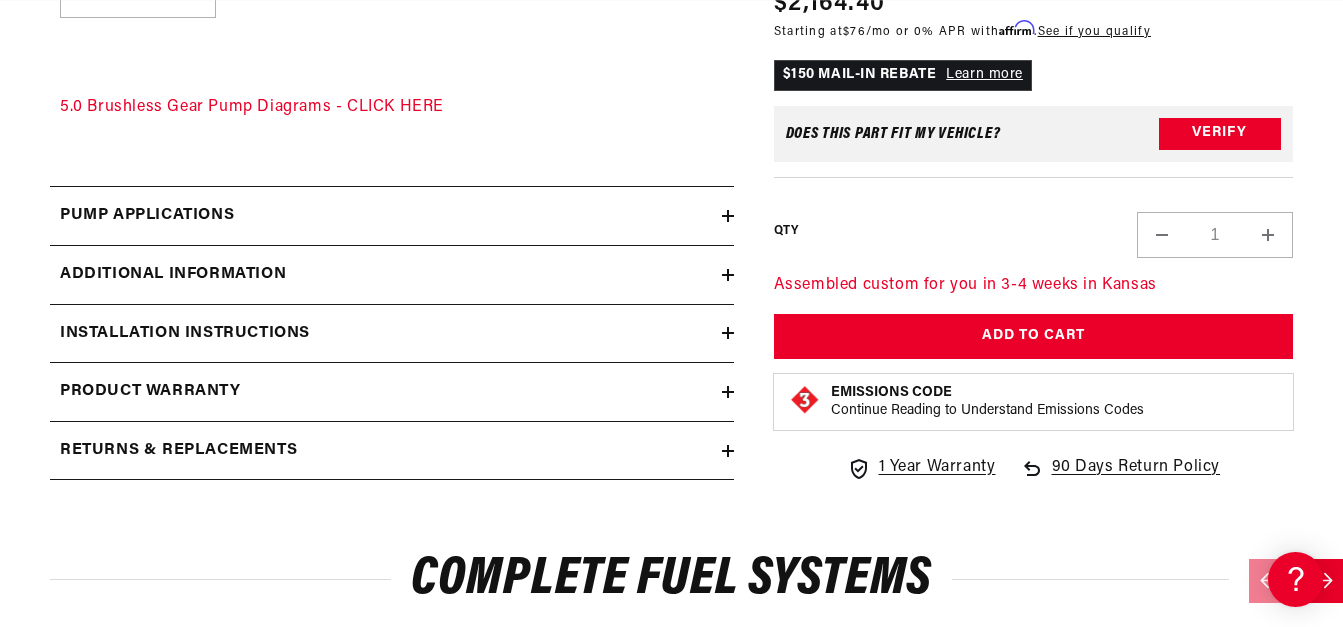 click on "Returns & replacements" at bounding box center [392, 451] 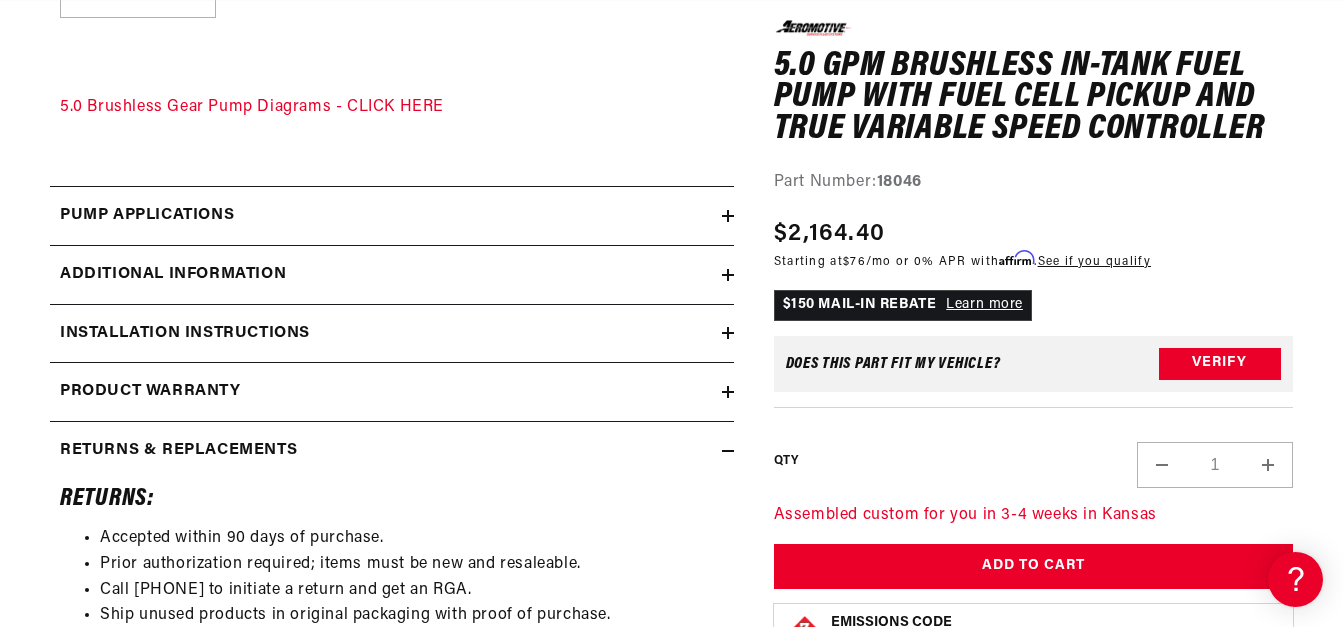 click on "Returns & replacements" at bounding box center [392, 451] 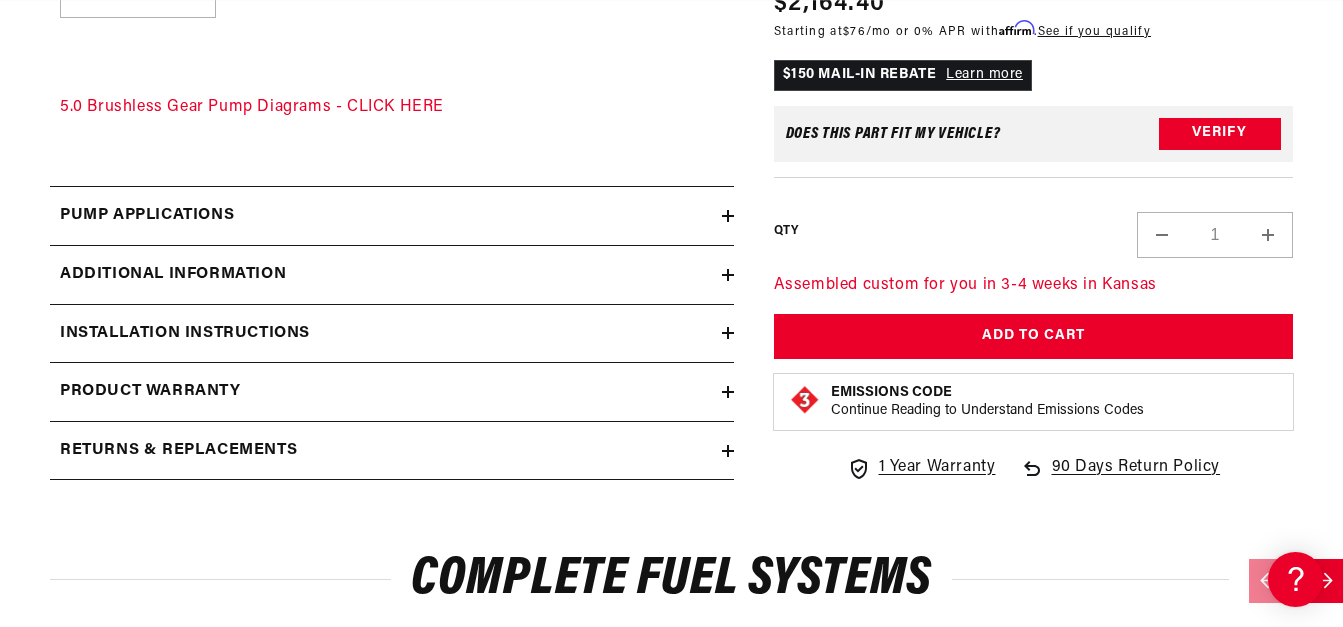 click on "Product warranty" at bounding box center [386, 392] 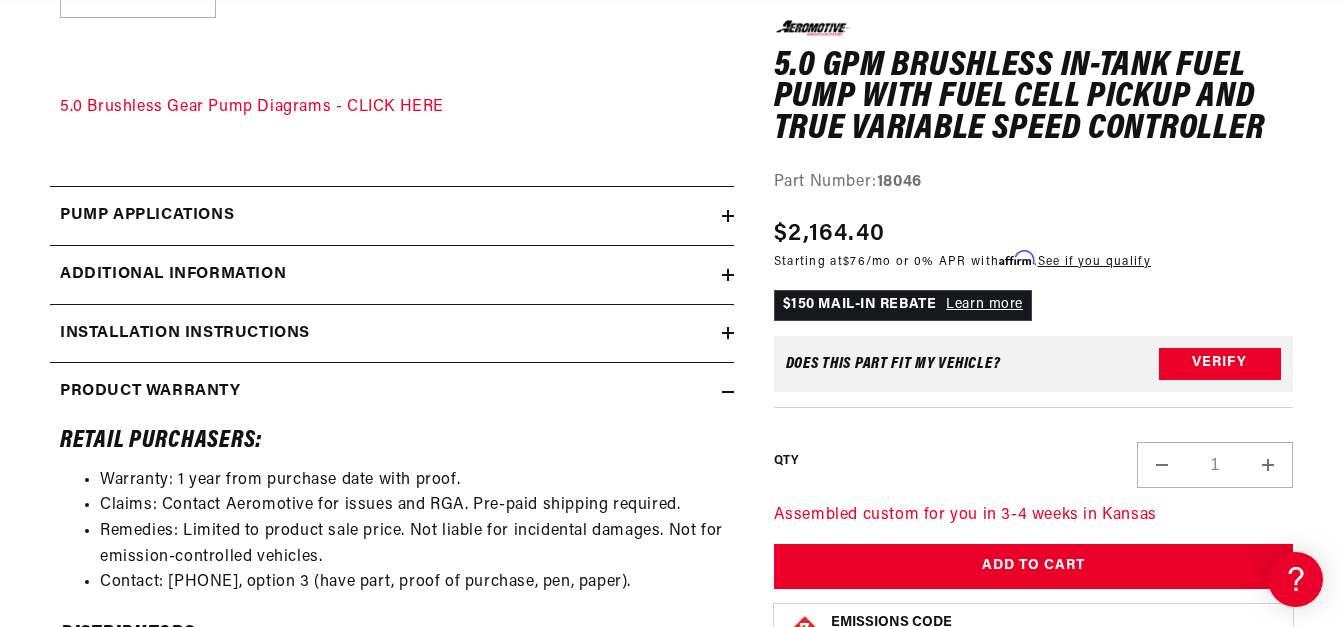 click on "Product warranty" at bounding box center (386, 392) 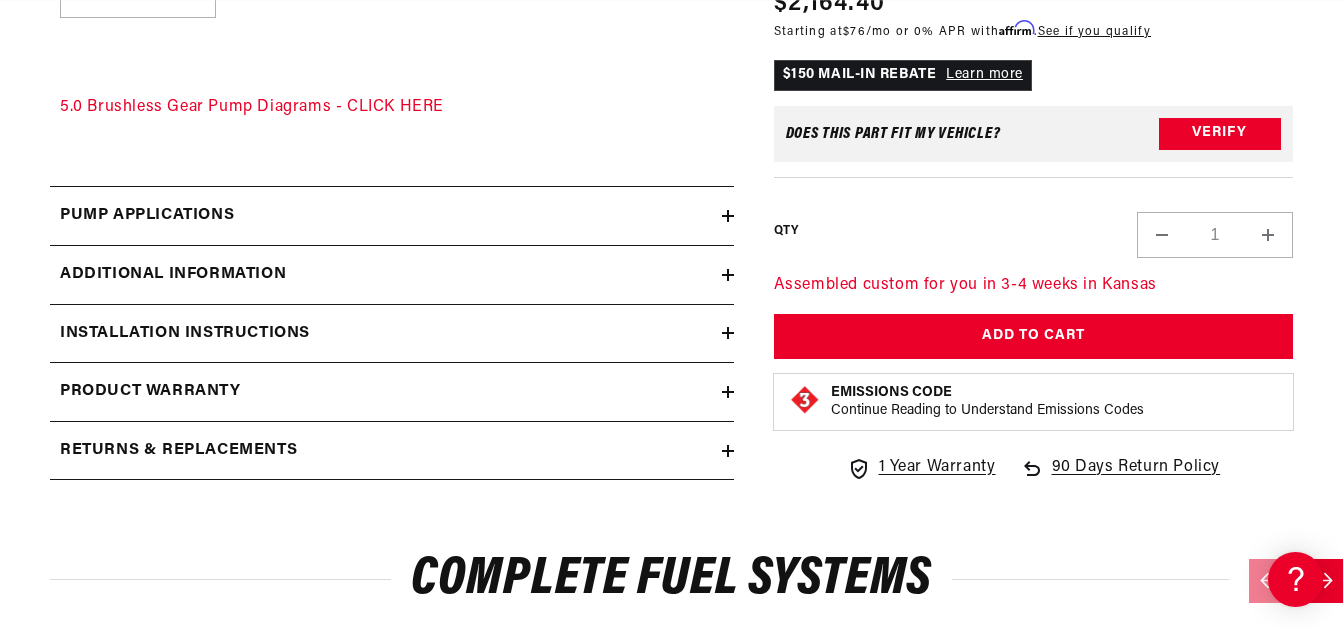 scroll, scrollTop: 0, scrollLeft: 791, axis: horizontal 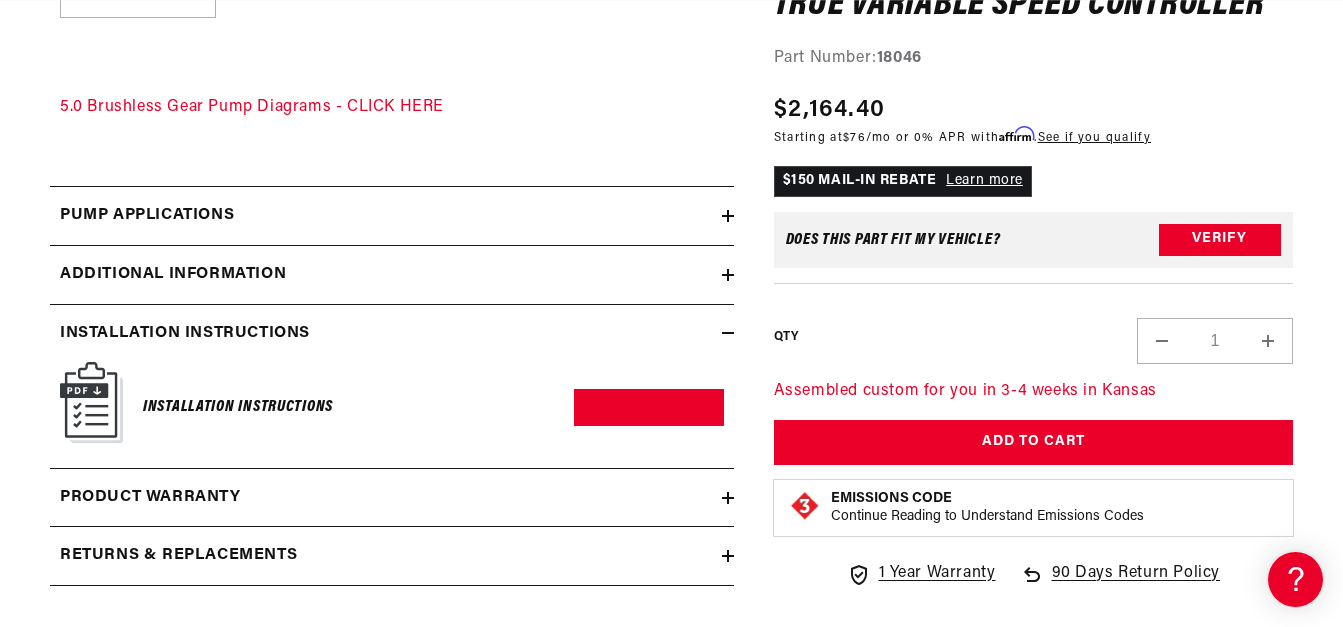 click on "Installation Instructions" at bounding box center [386, 334] 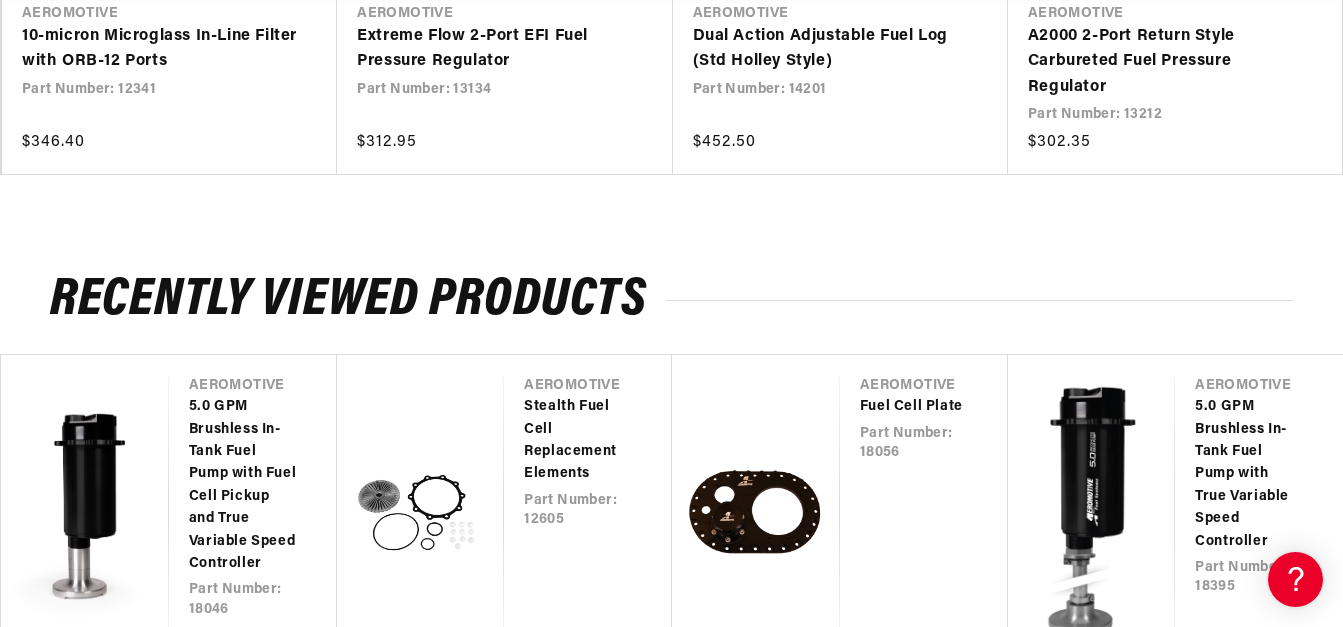 scroll, scrollTop: 5480, scrollLeft: 0, axis: vertical 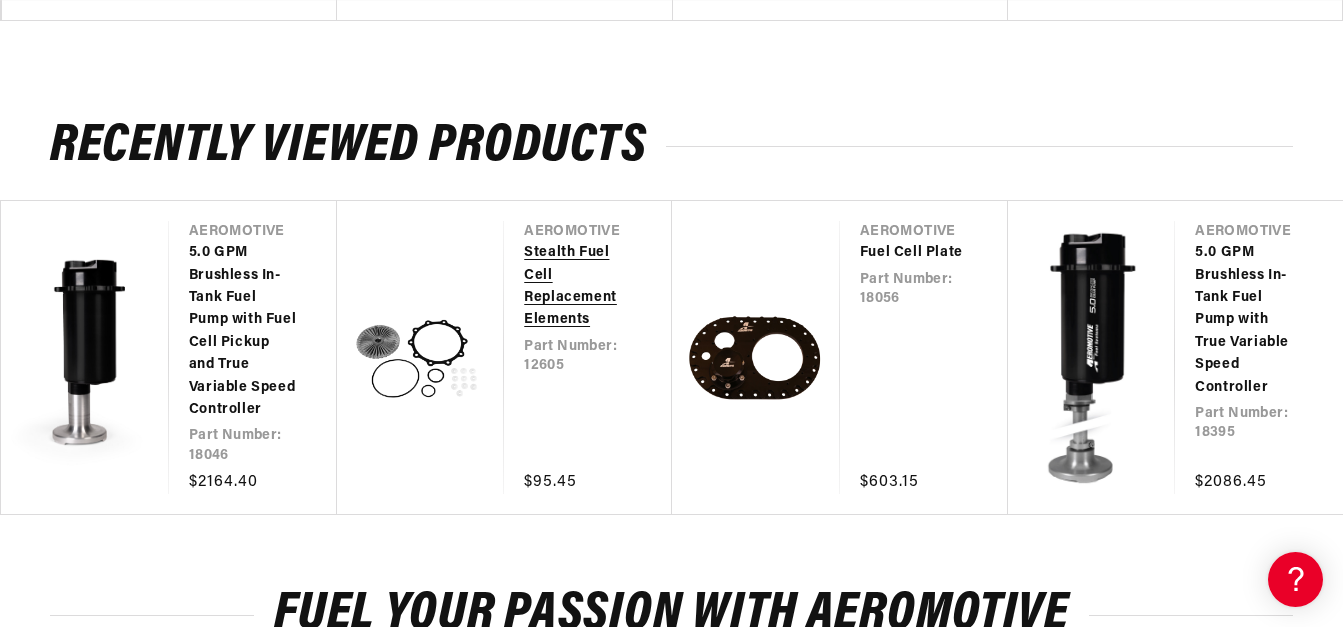 click on "Stealth Fuel Cell Replacement Elements" at bounding box center [578, 287] 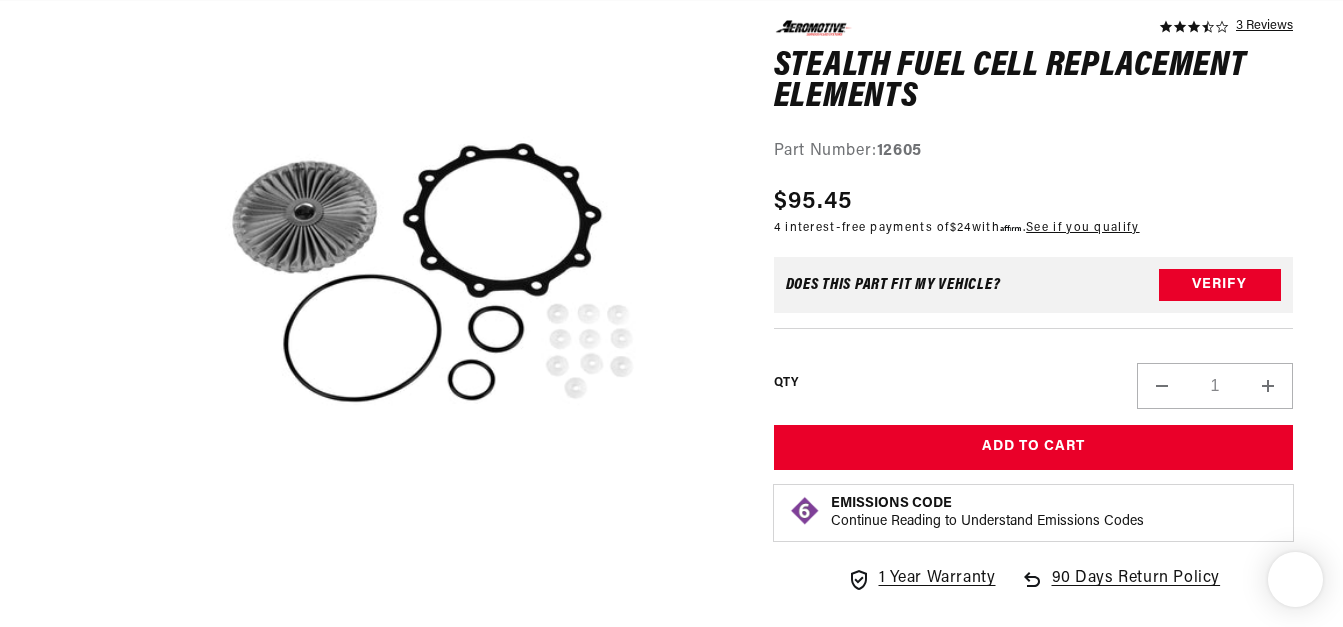 scroll, scrollTop: 316, scrollLeft: 0, axis: vertical 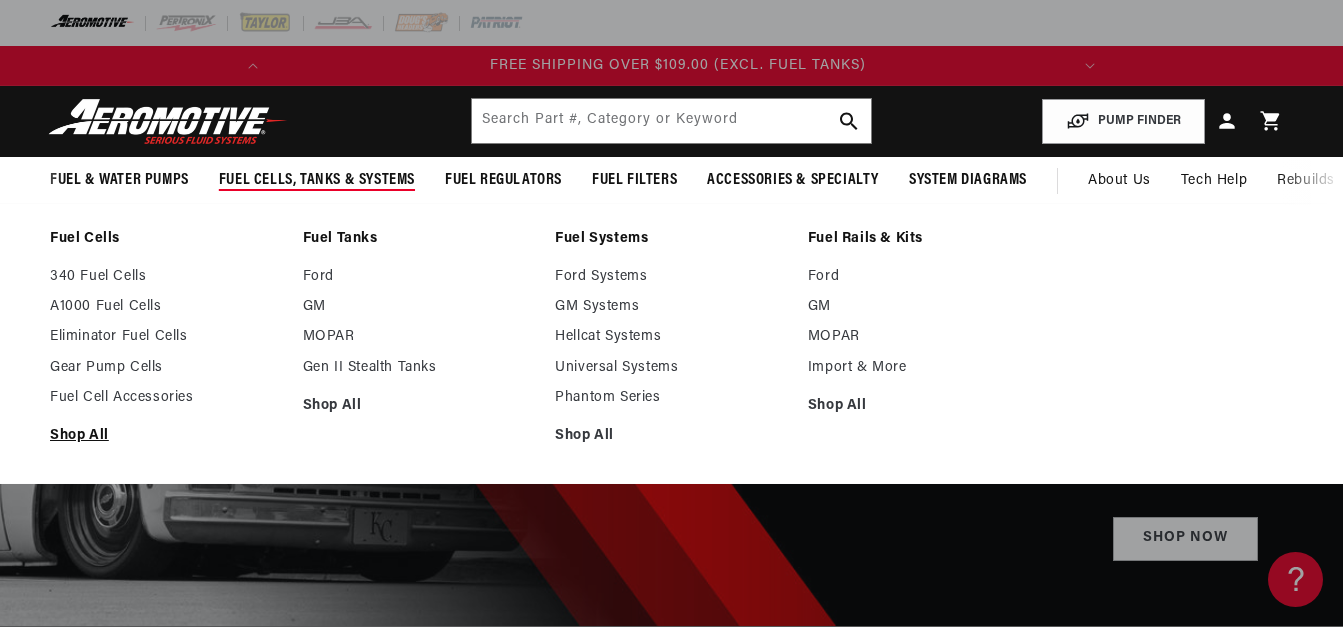 click on "Shop All" at bounding box center [166, 436] 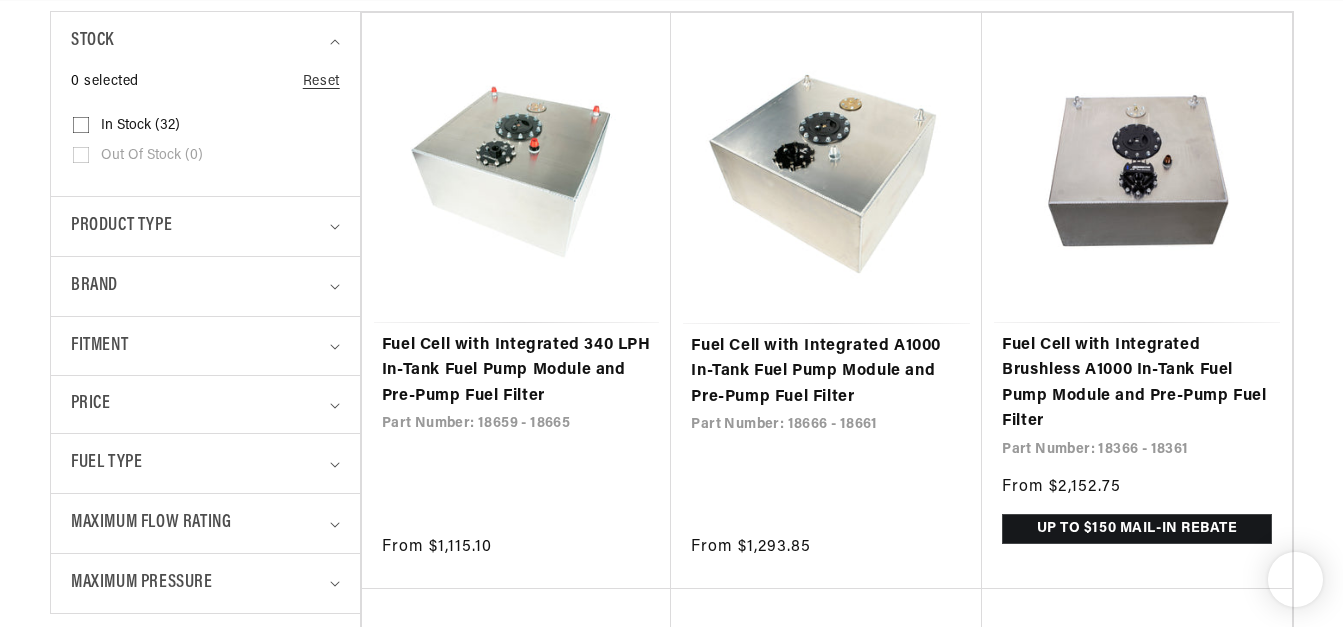 scroll, scrollTop: 523, scrollLeft: 0, axis: vertical 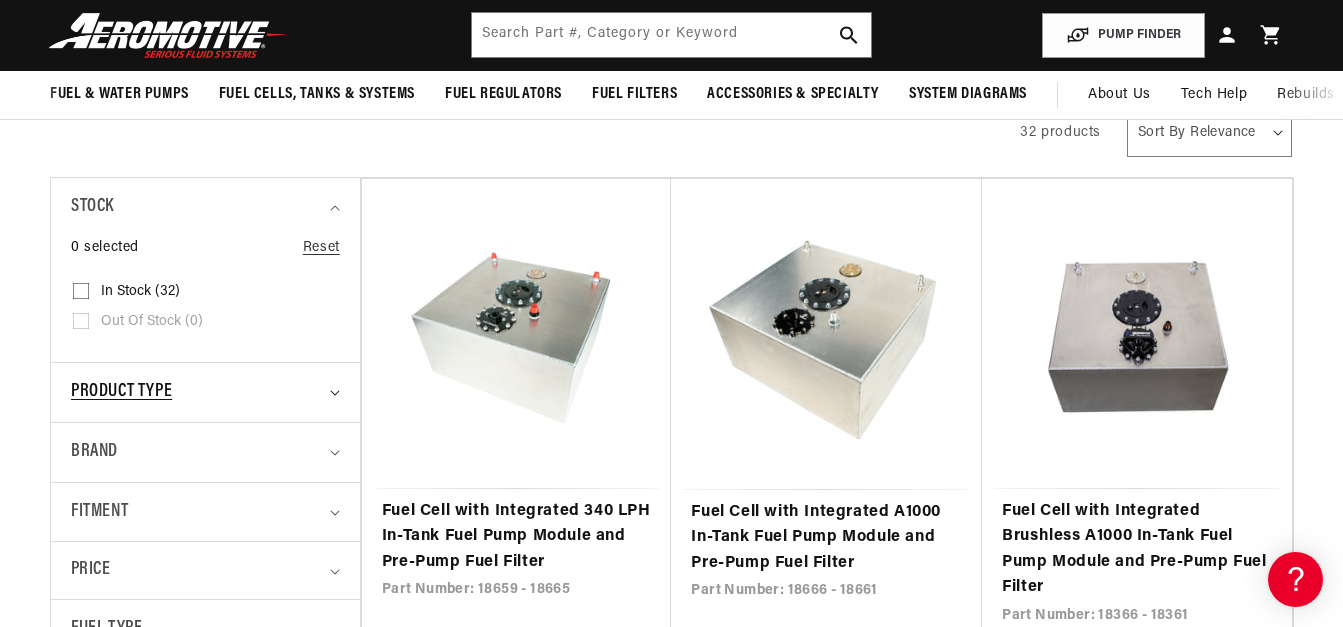 click on "Product type" at bounding box center [196, 392] 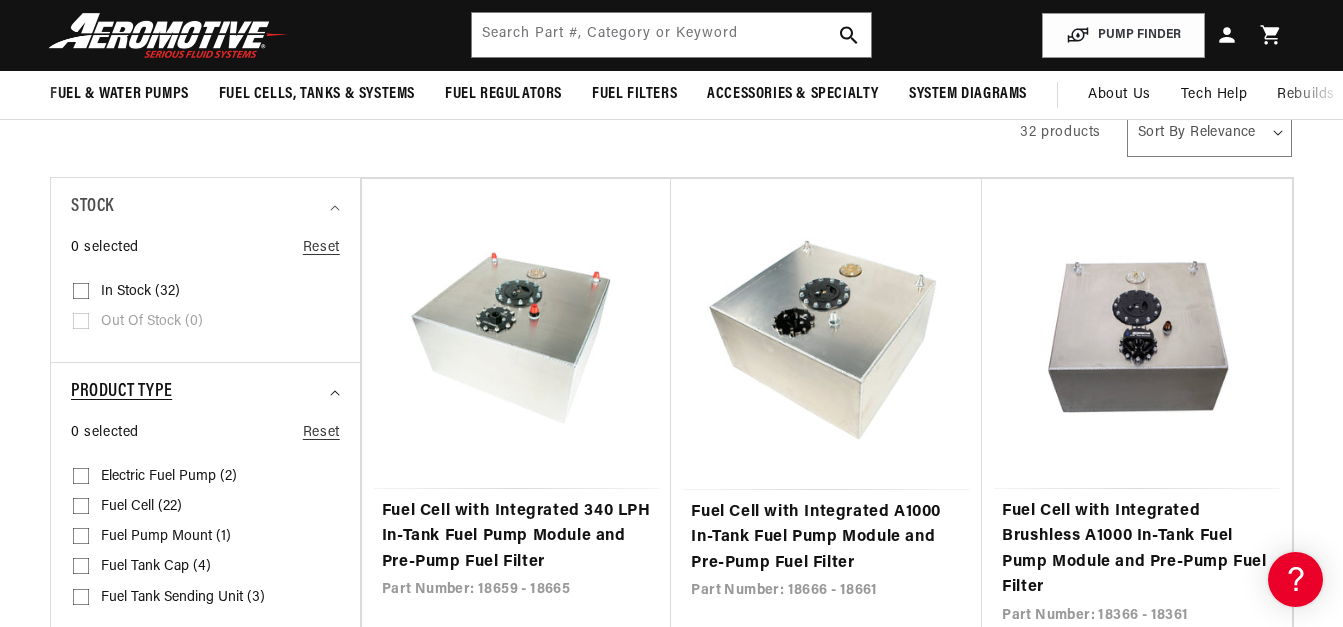 click on "Product type" at bounding box center [196, 392] 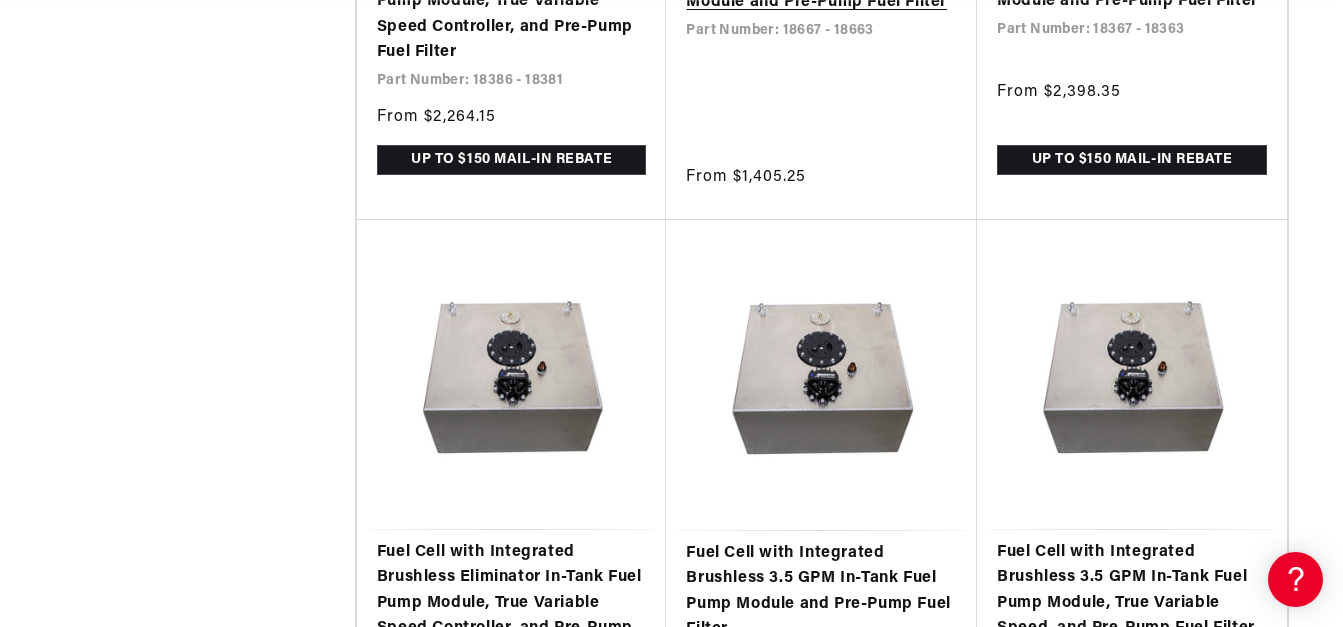 scroll, scrollTop: 1621, scrollLeft: 5, axis: both 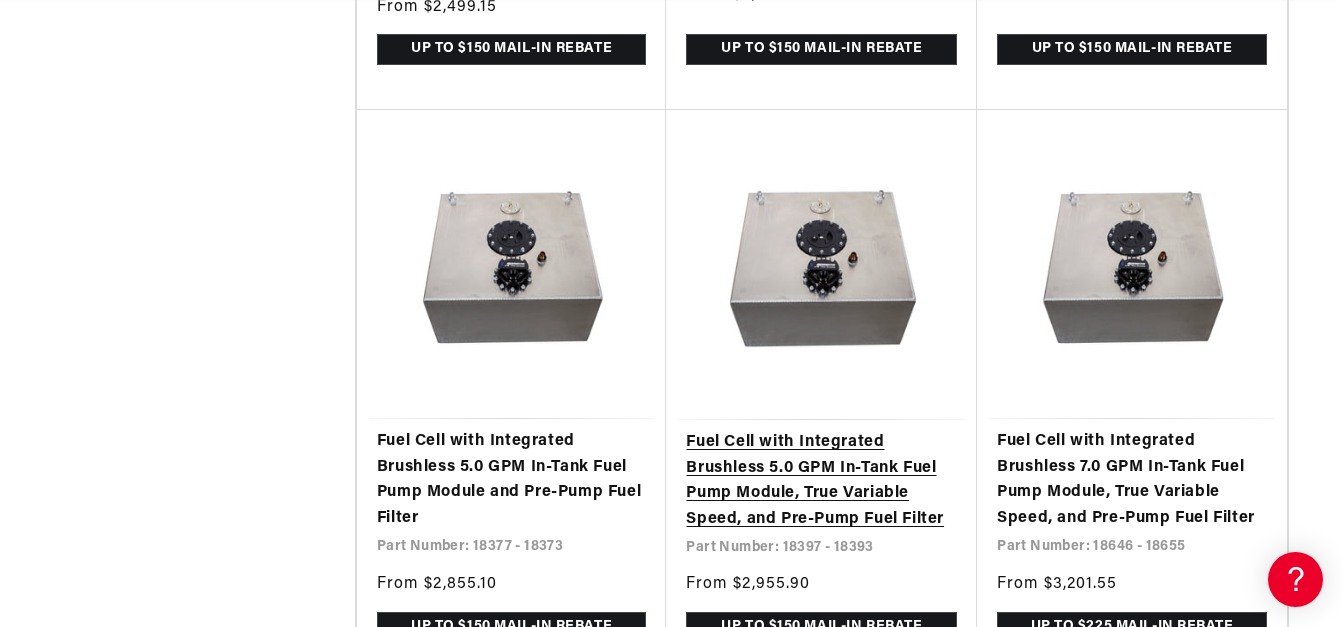 click on "Fuel Cell with Integrated Brushless 5.0 GPM In-Tank Fuel Pump Module, True Variable Speed, and Pre-Pump Fuel Filter" at bounding box center [821, 481] 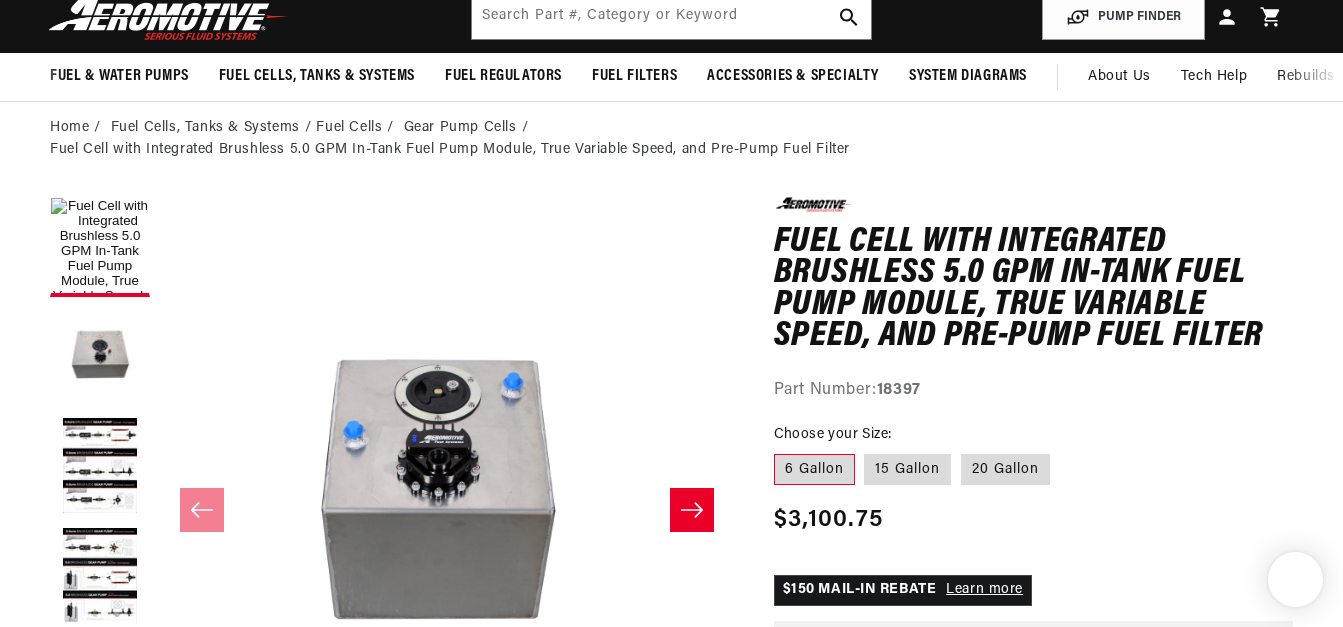 scroll, scrollTop: 148, scrollLeft: 0, axis: vertical 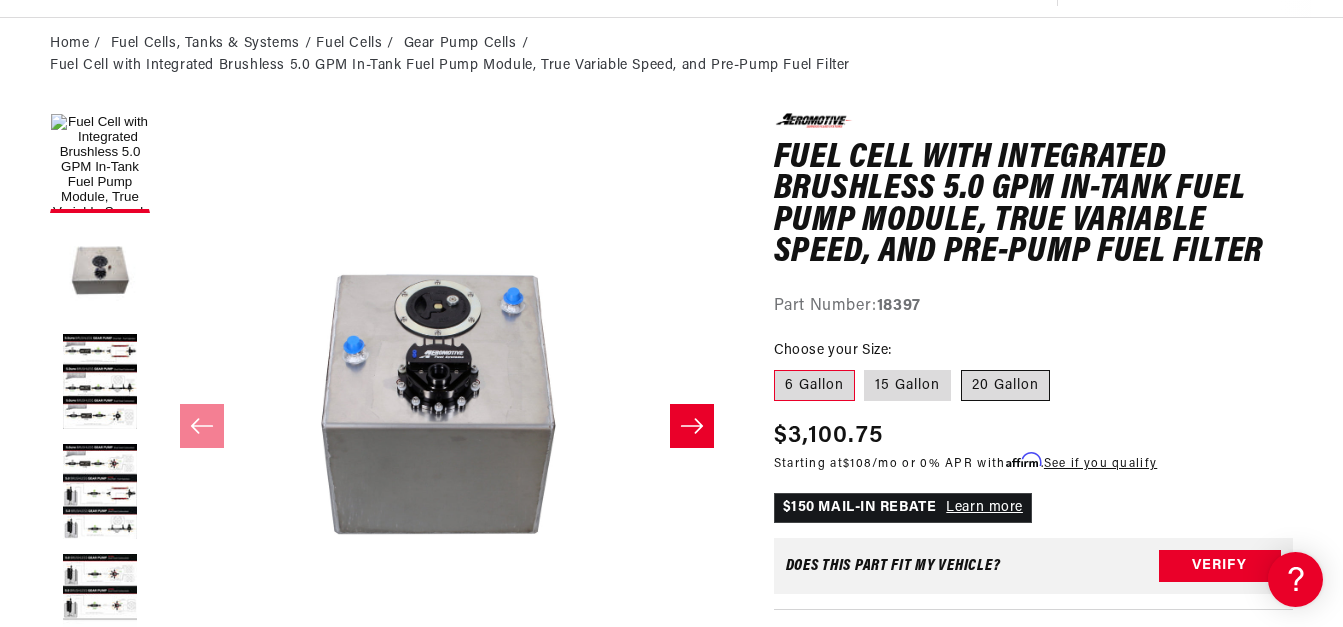 click on "20 Gallon" at bounding box center (1005, 386) 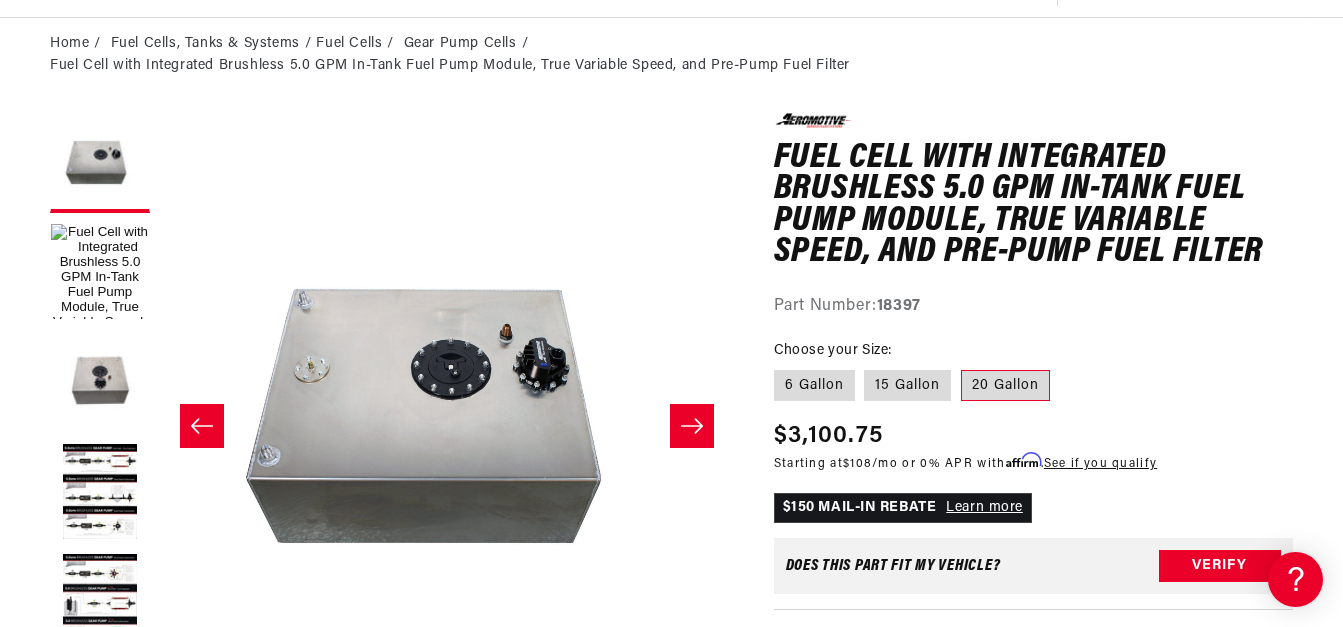 scroll, scrollTop: 1, scrollLeft: 430, axis: both 